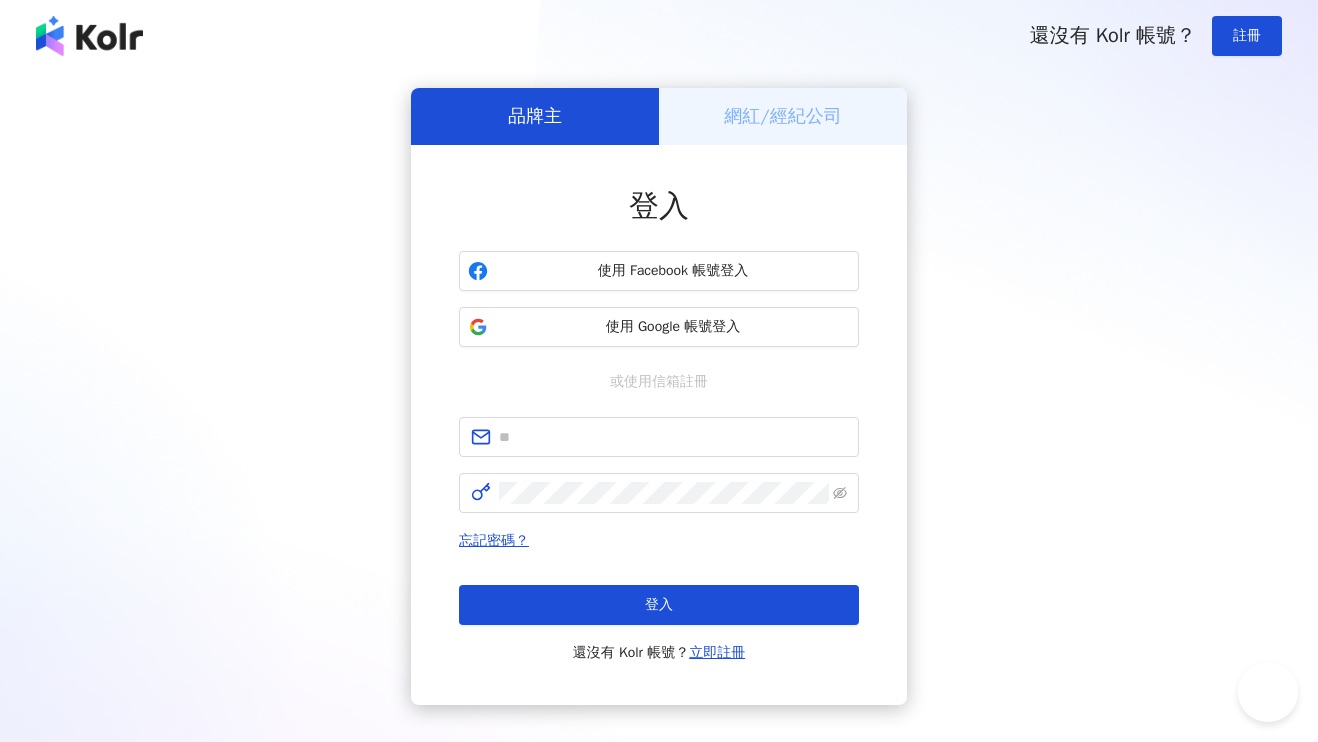 scroll, scrollTop: 0, scrollLeft: 0, axis: both 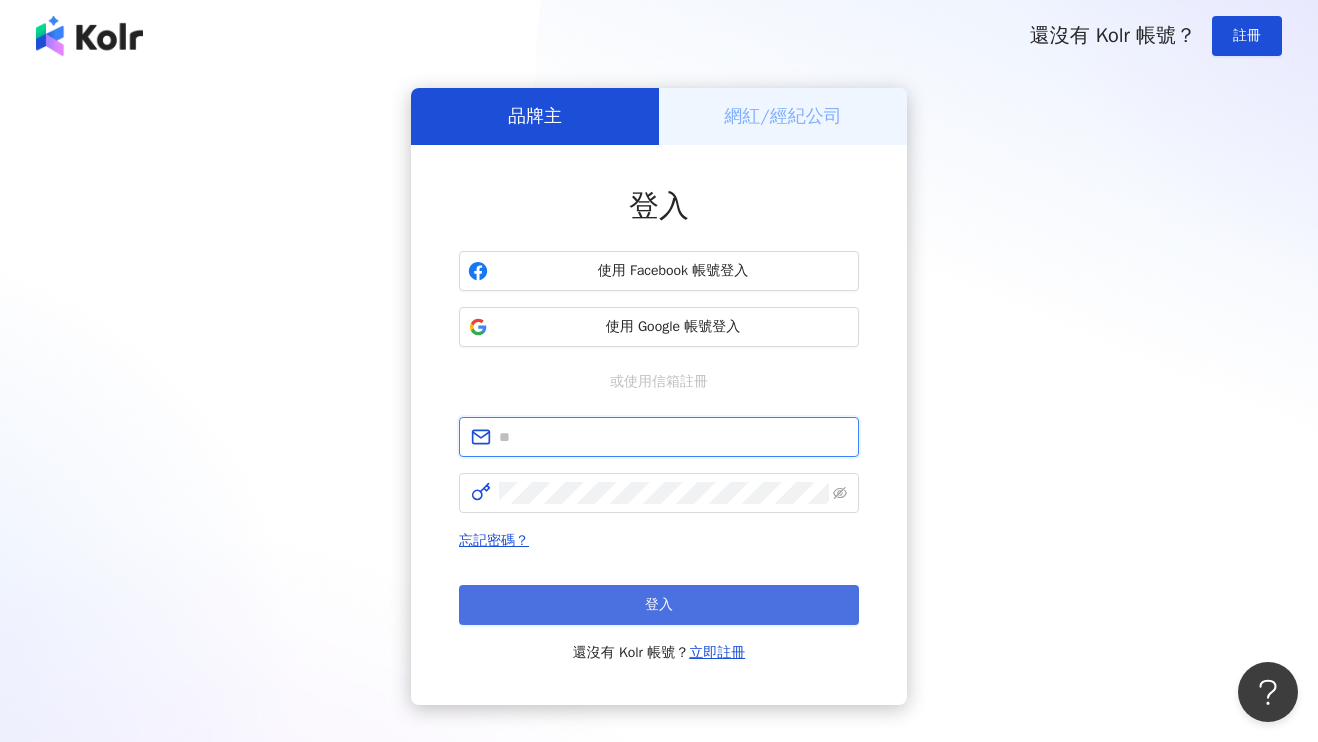 type on "**********" 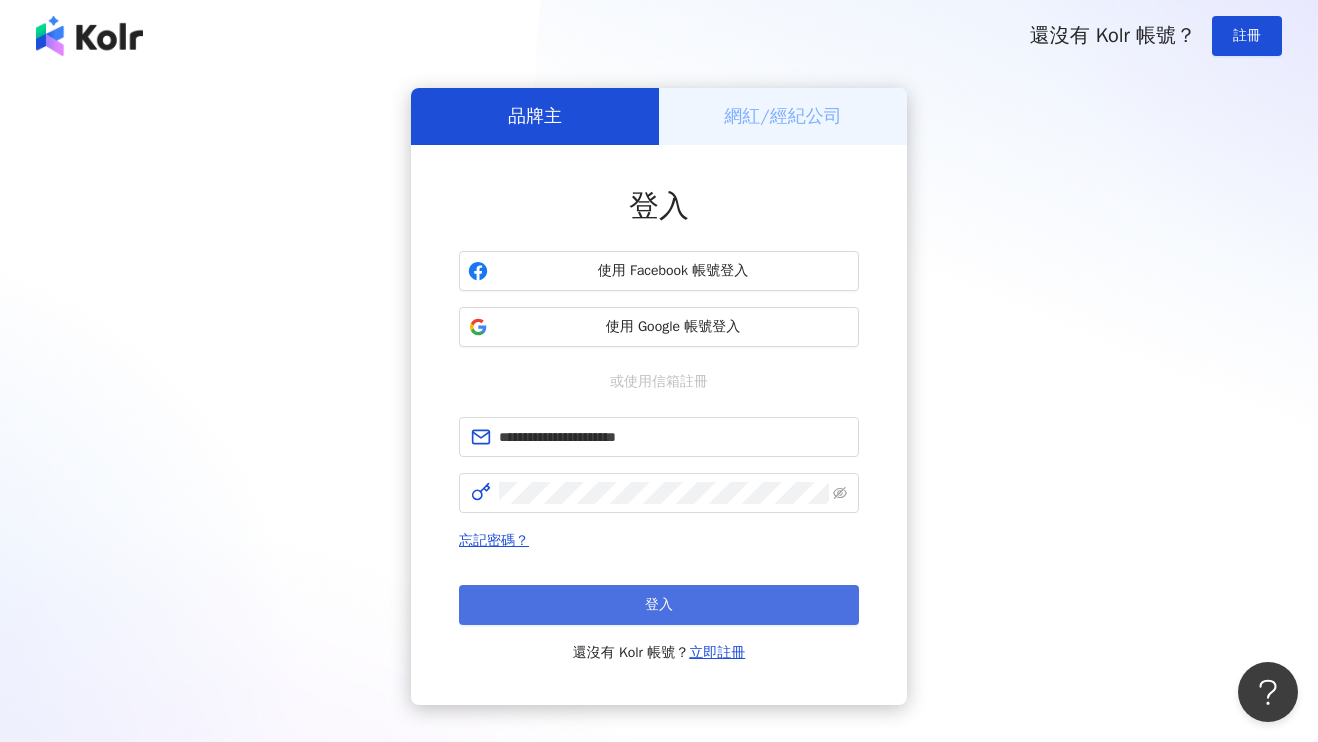 click on "登入" at bounding box center [659, 605] 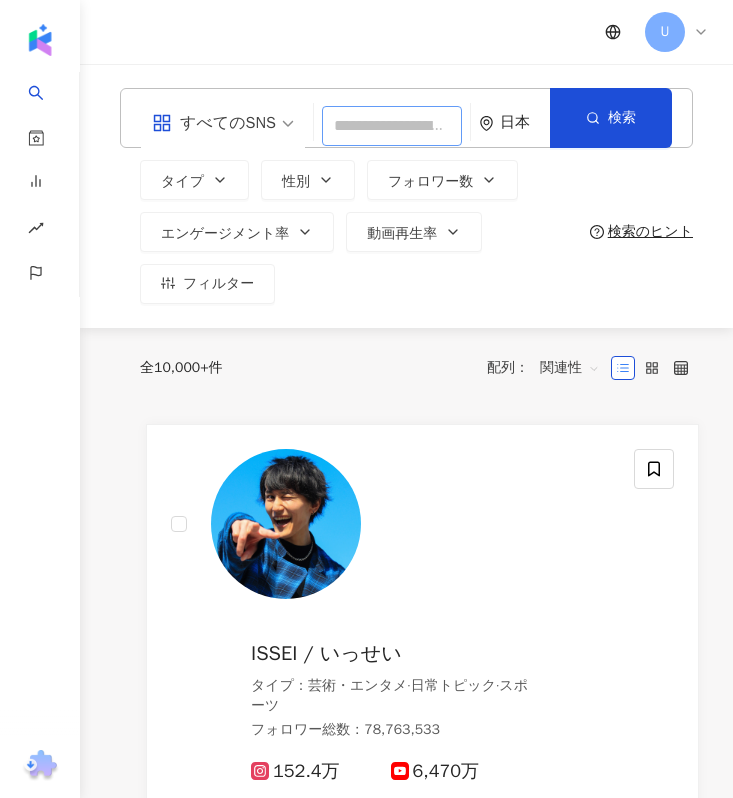 paste on "**********" 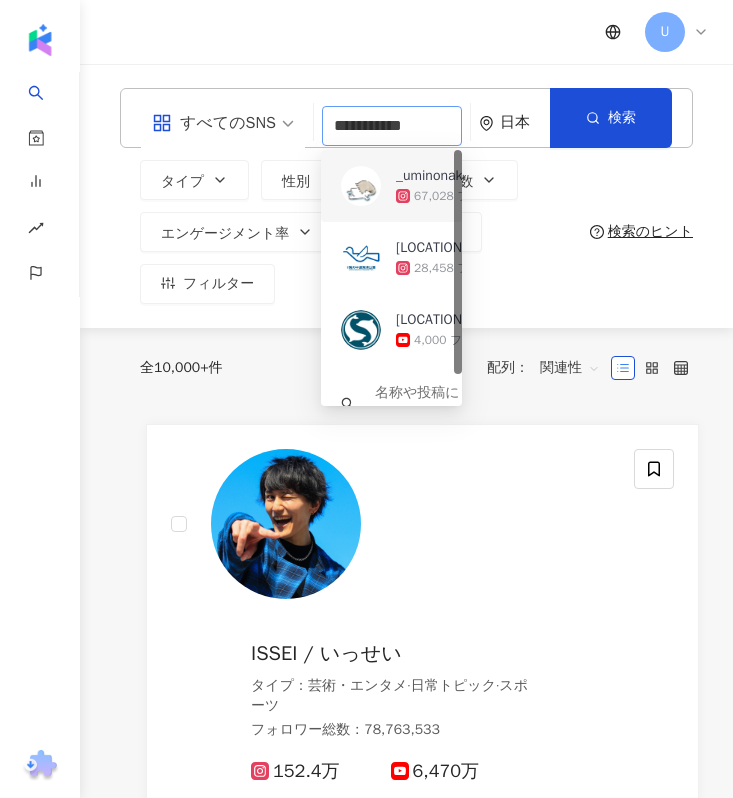 click at bounding box center [361, 186] 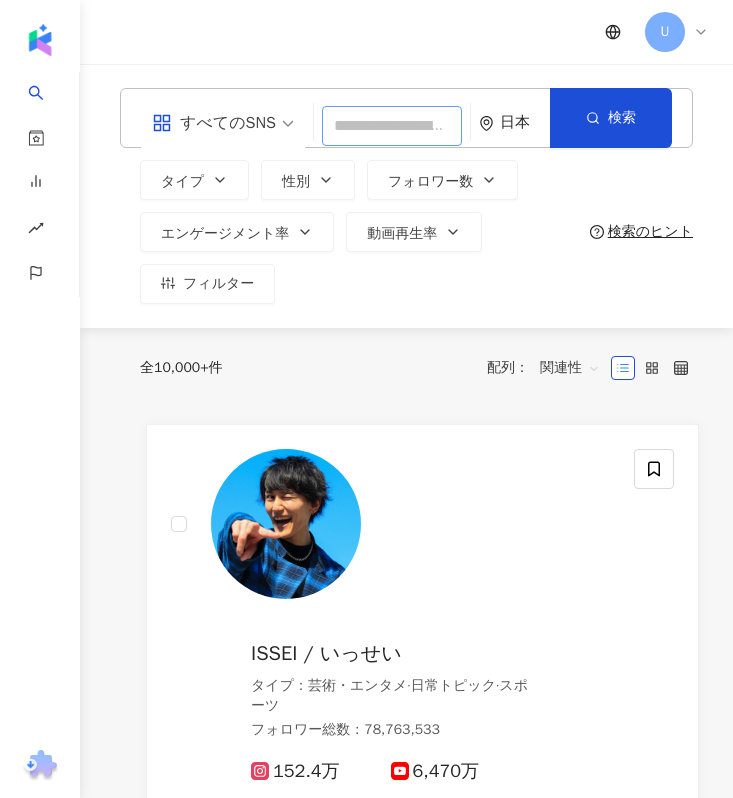 paste on "**********" 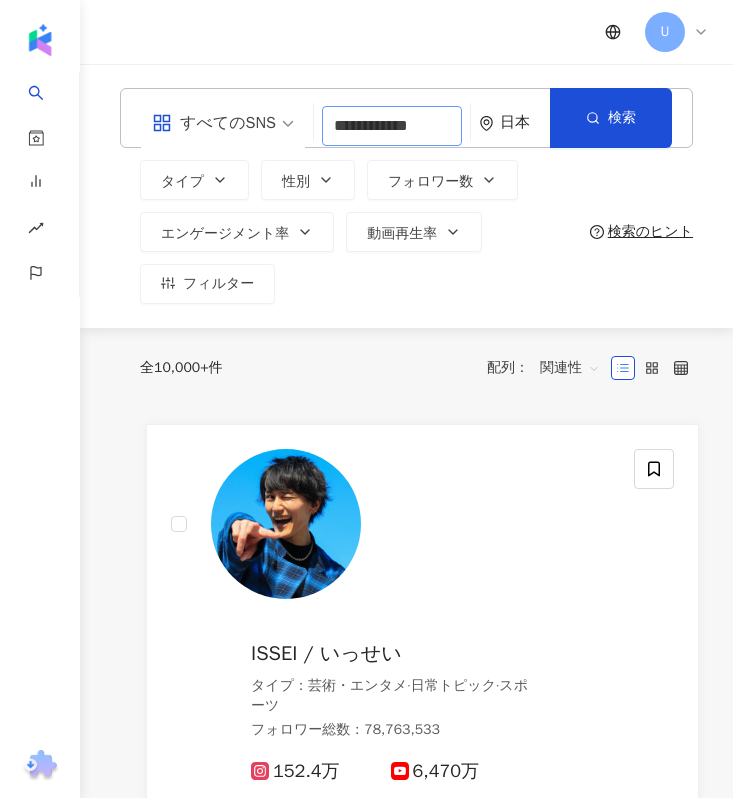 scroll, scrollTop: 0, scrollLeft: 3, axis: horizontal 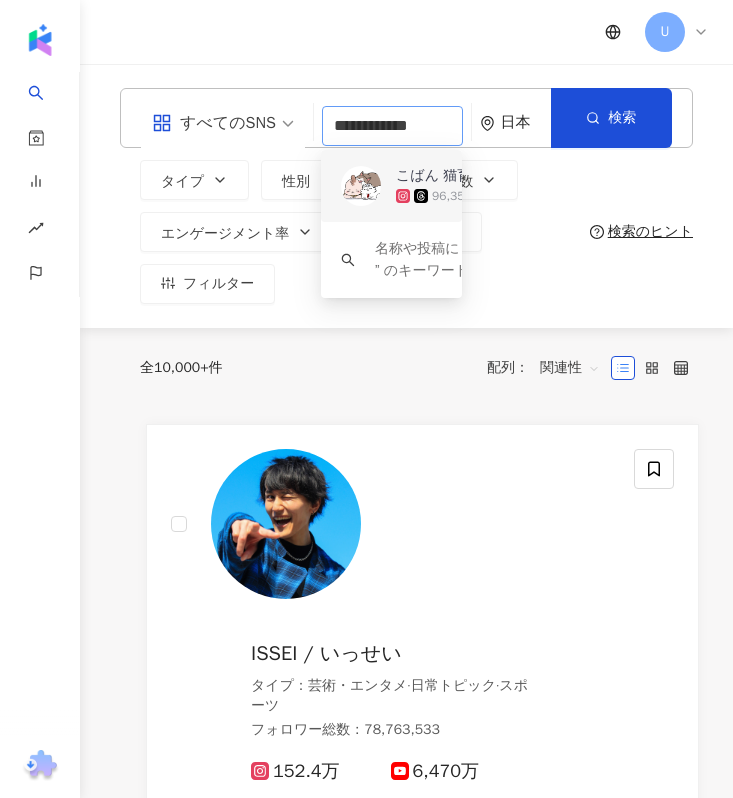 click at bounding box center (361, 186) 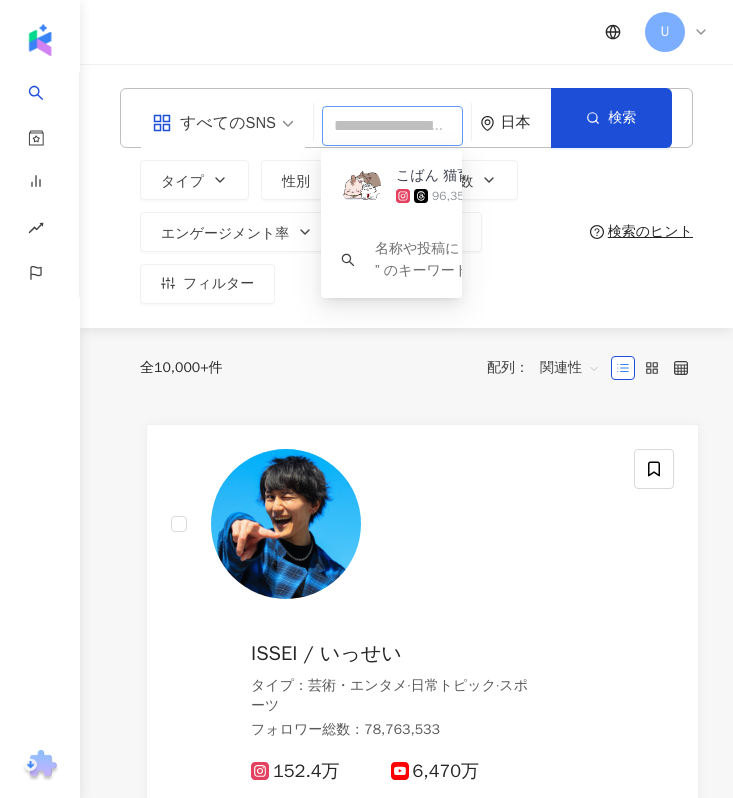 scroll, scrollTop: 0, scrollLeft: 0, axis: both 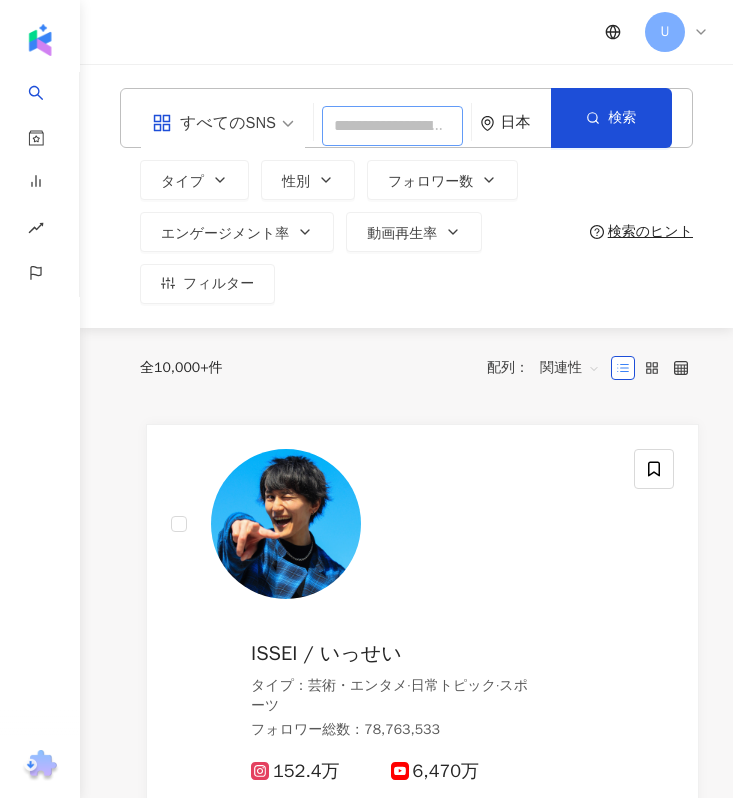 paste on "**********" 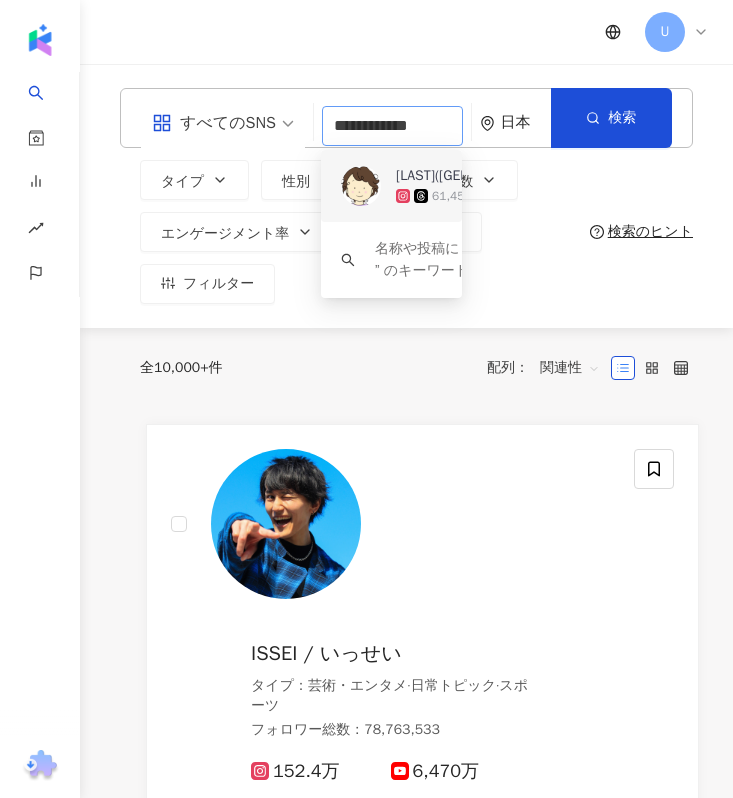 click at bounding box center [361, 186] 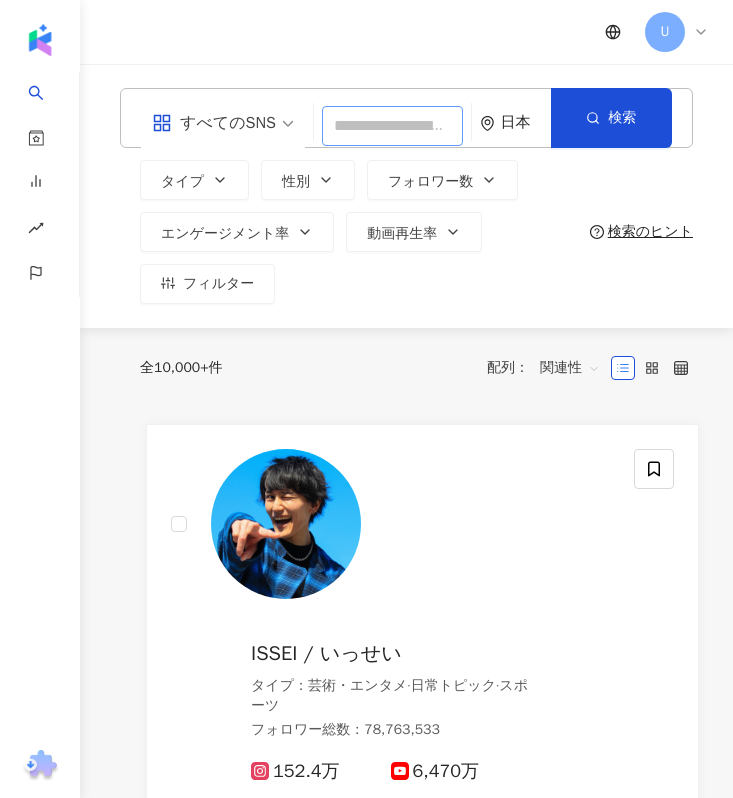 paste on "*********" 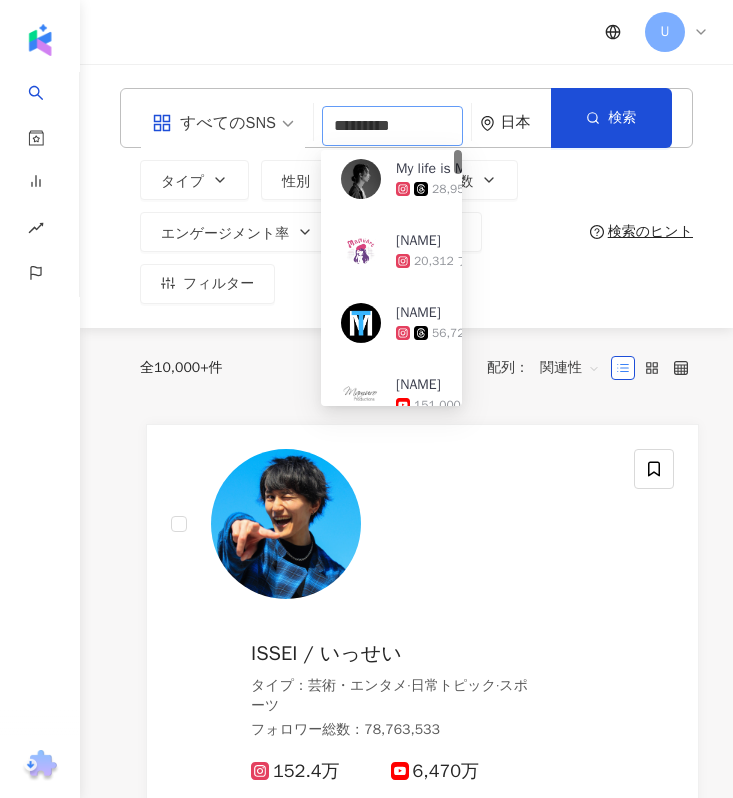 scroll, scrollTop: 0, scrollLeft: 0, axis: both 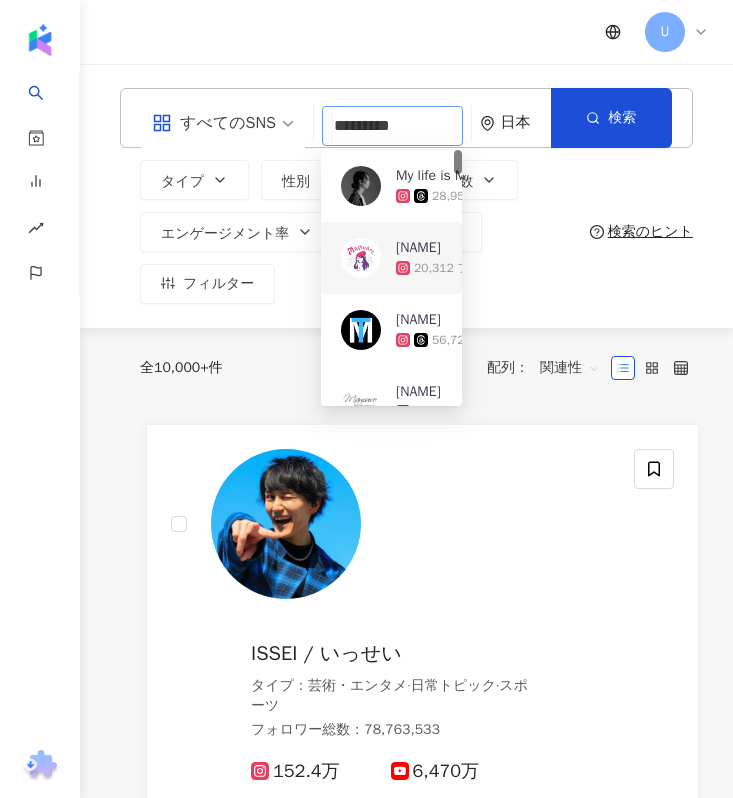 click at bounding box center (361, 258) 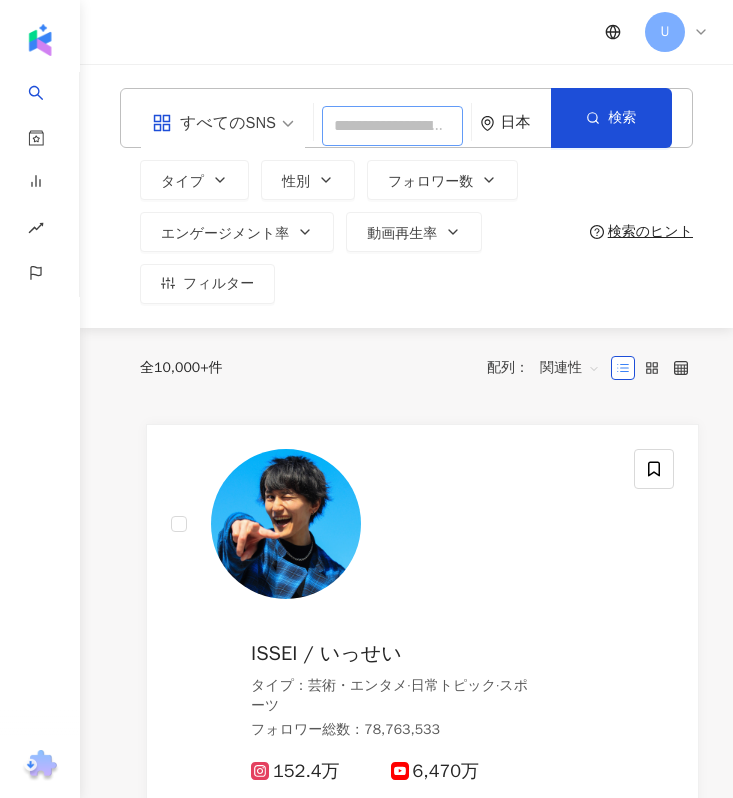 paste on "**********" 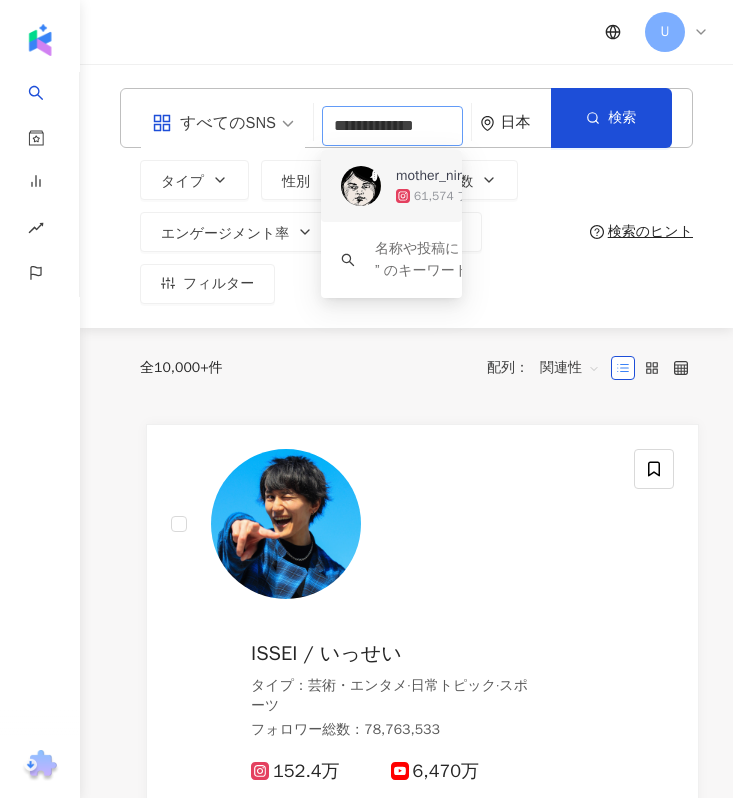 click at bounding box center (361, 186) 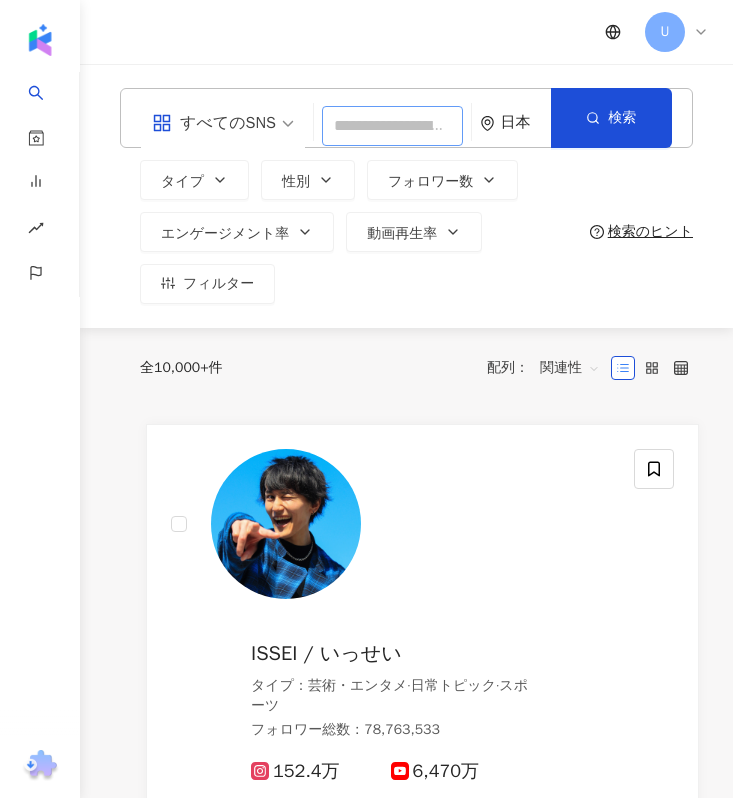 paste on "*****" 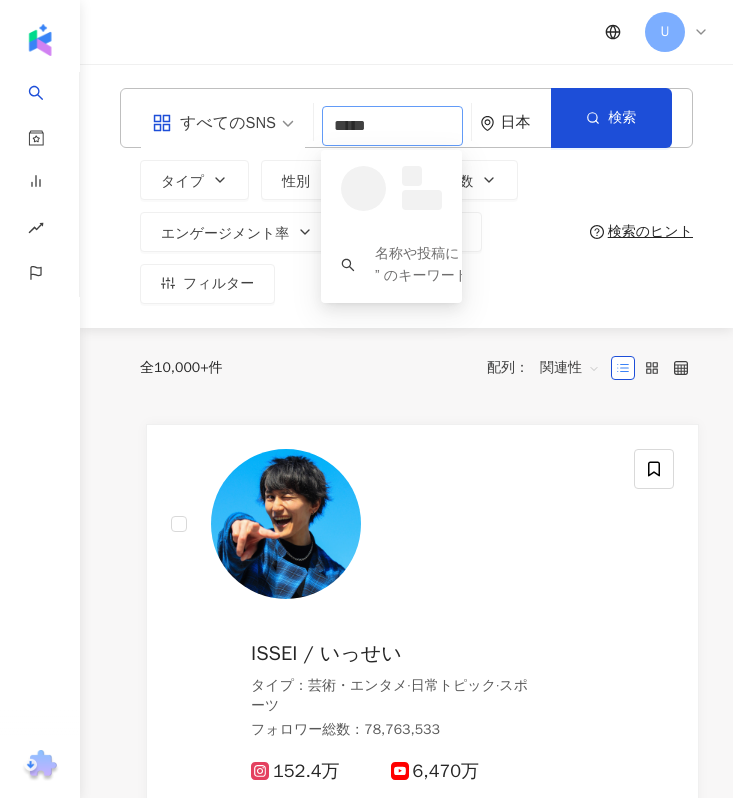 click on "*****" at bounding box center (392, 126) 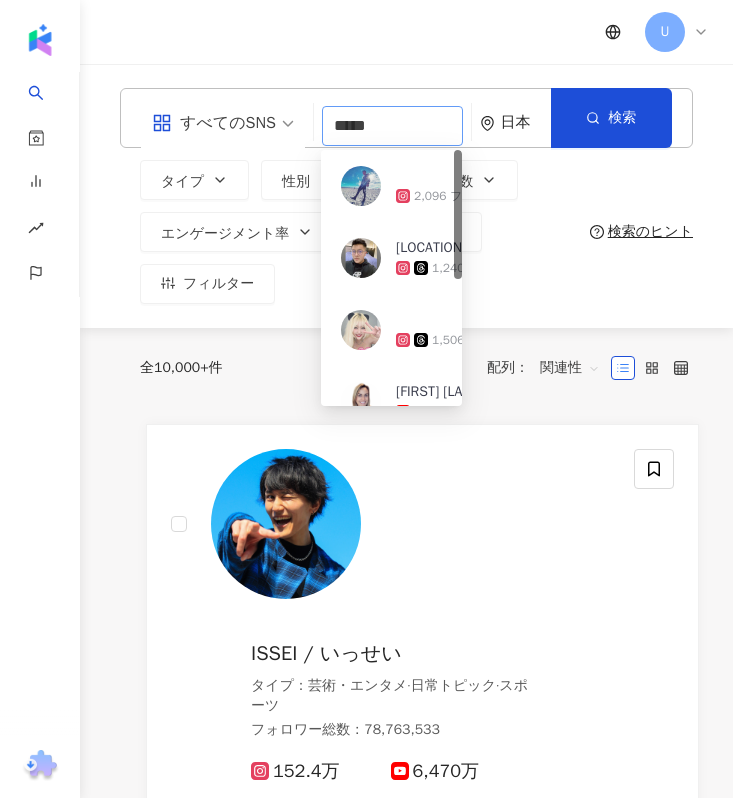 click on "*****" at bounding box center [392, 126] 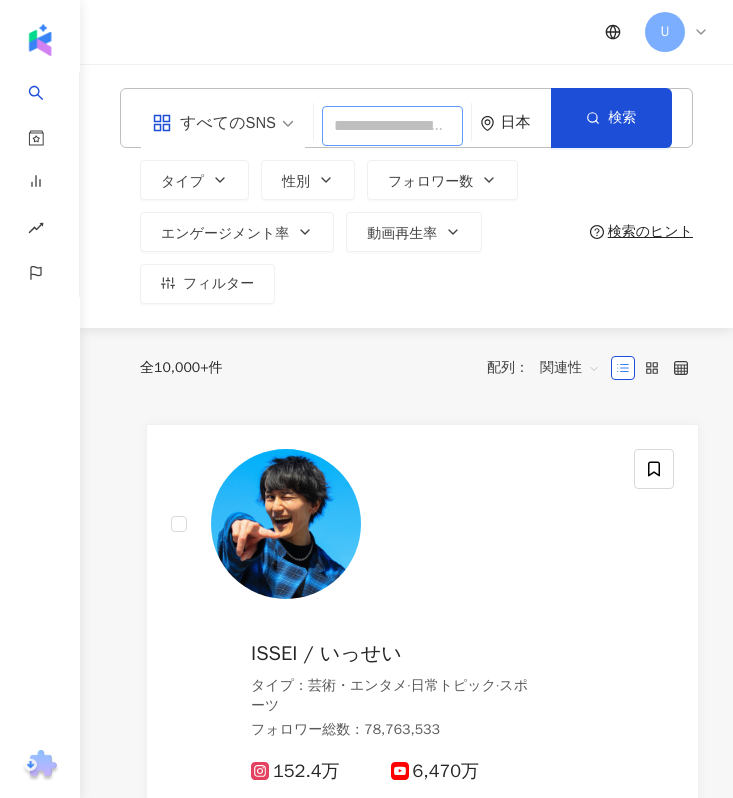 paste on "**********" 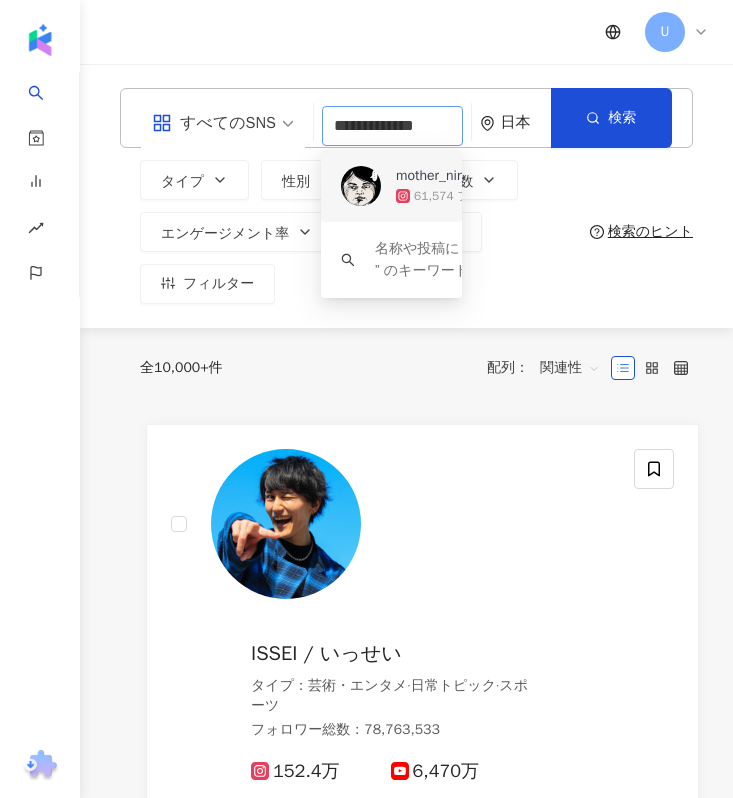 click at bounding box center (361, 186) 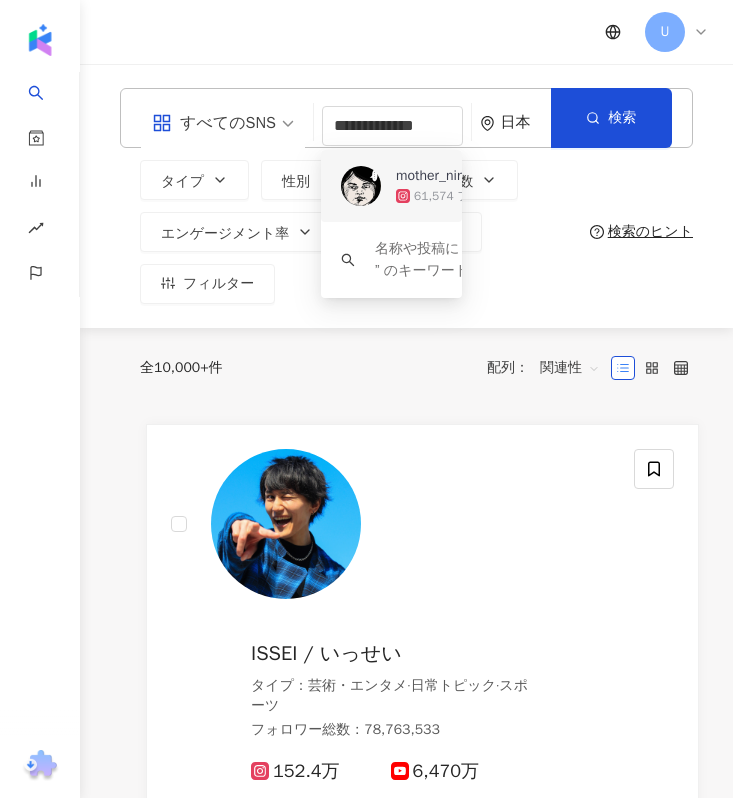 type 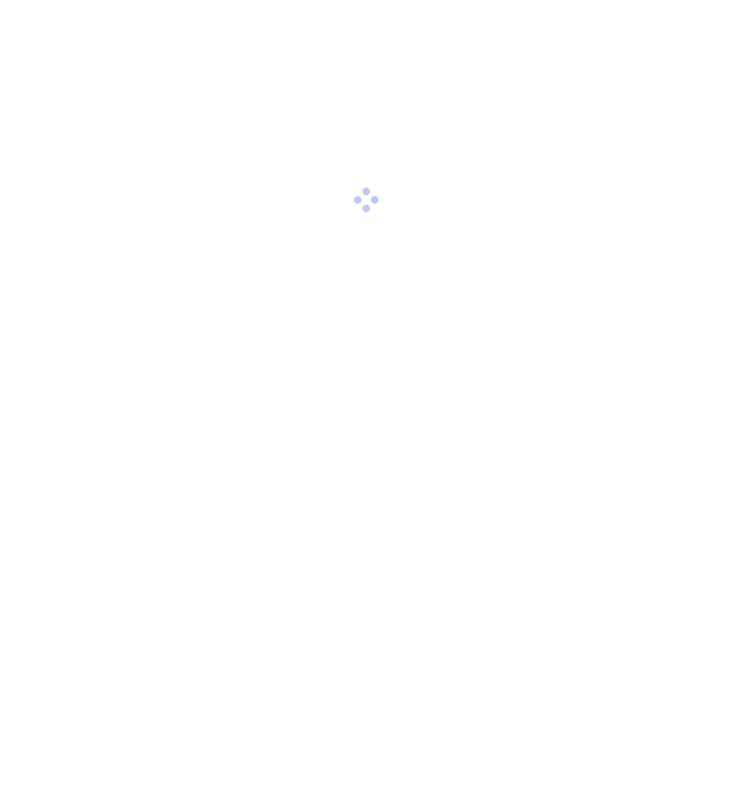 scroll, scrollTop: 0, scrollLeft: 0, axis: both 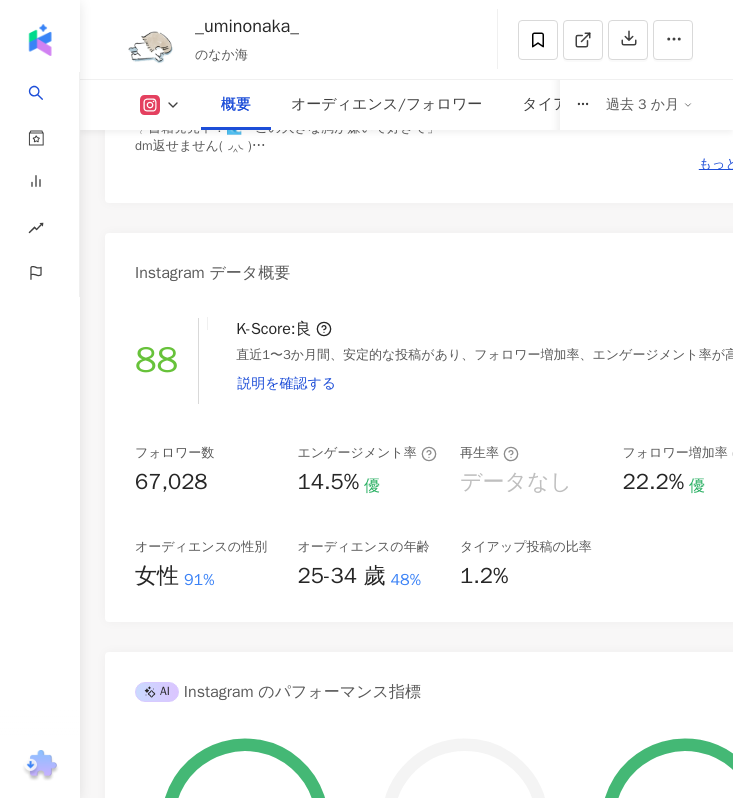 click on "14.5%" at bounding box center (329, 482) 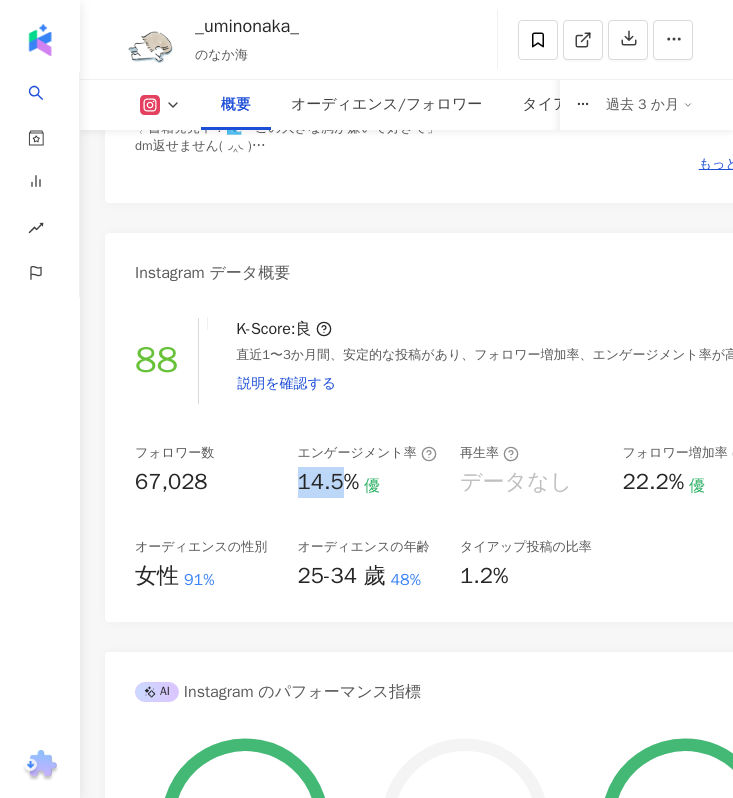 click on "14.5%" at bounding box center [329, 482] 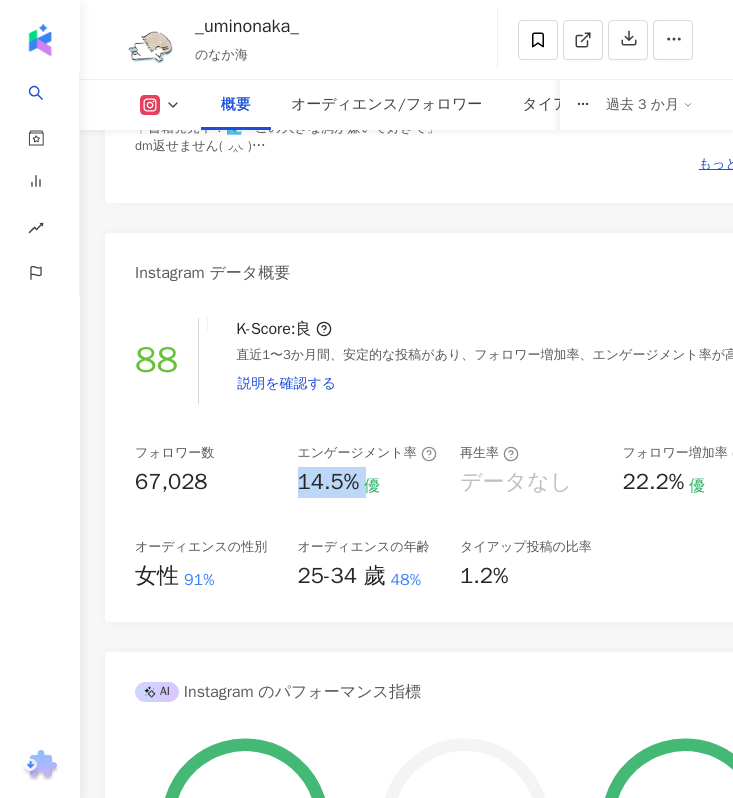 click on "14.5%" at bounding box center (329, 482) 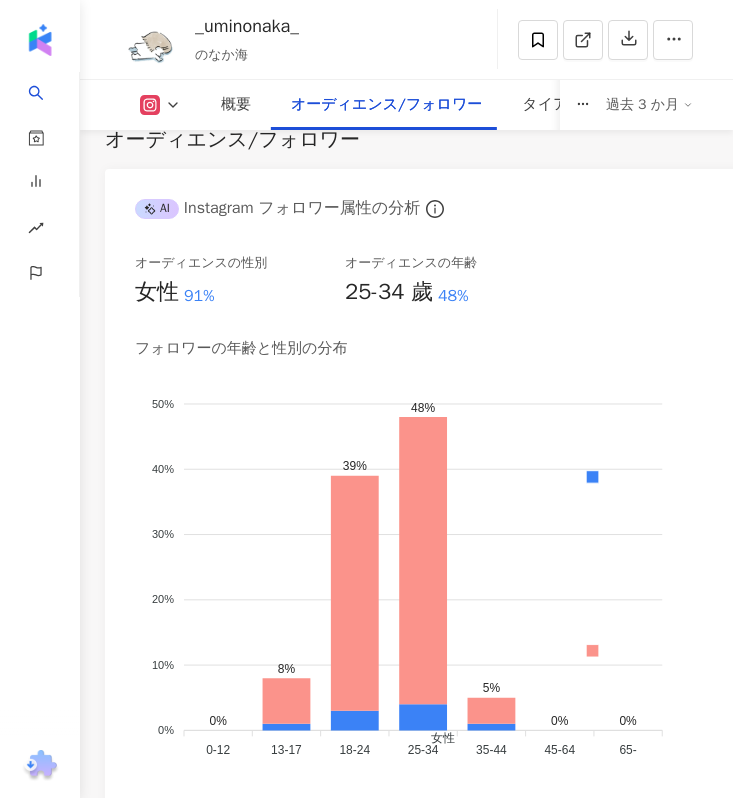 scroll, scrollTop: 2506, scrollLeft: 0, axis: vertical 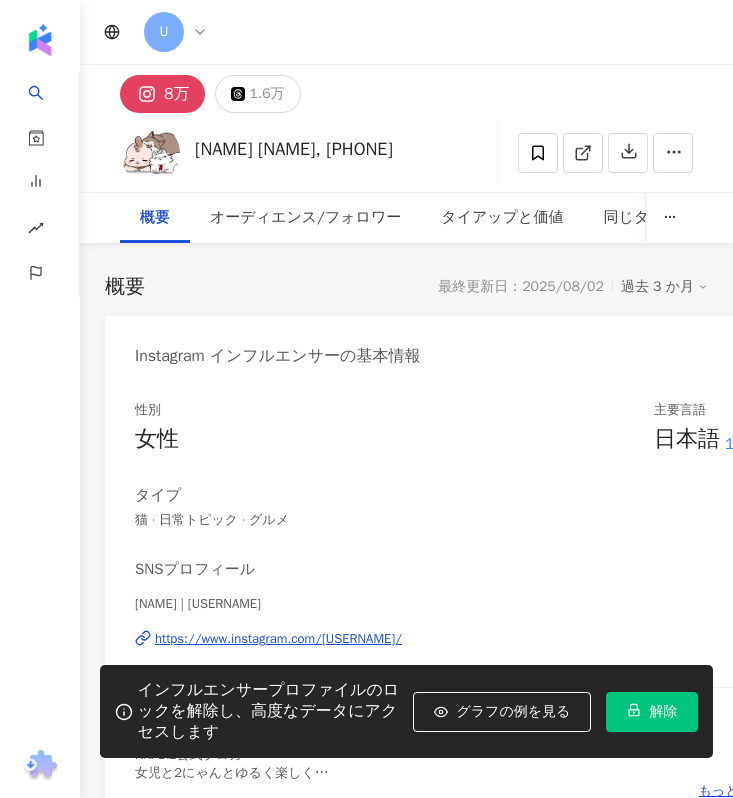 click on "解除" at bounding box center [652, 712] 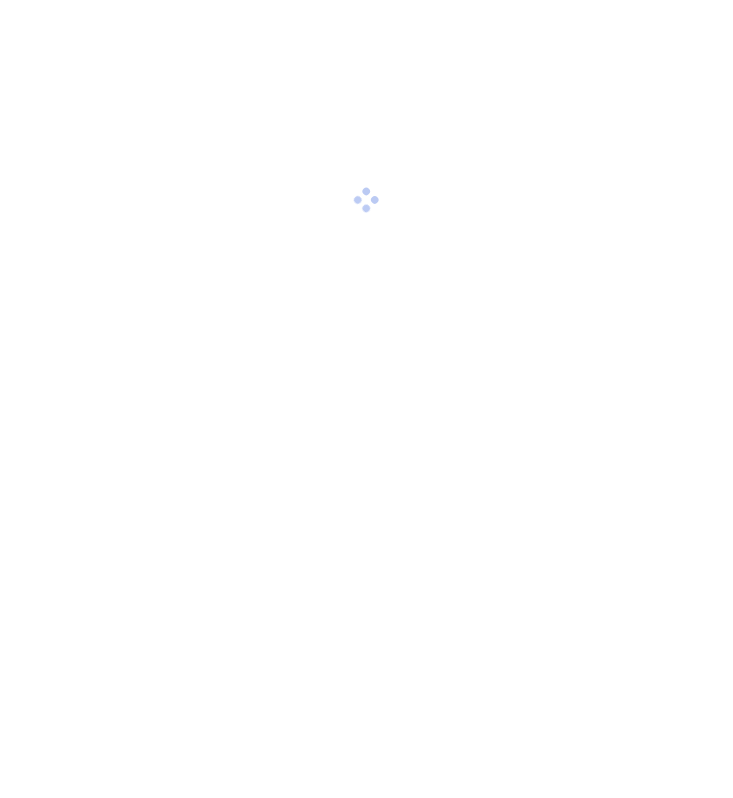 scroll, scrollTop: 0, scrollLeft: 0, axis: both 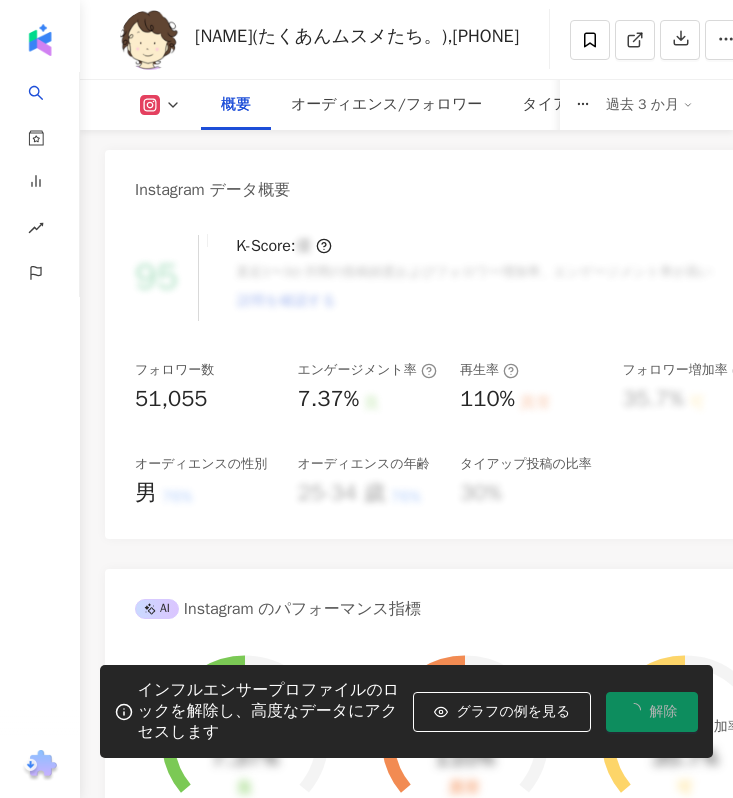 click on "7.37%" at bounding box center [329, 399] 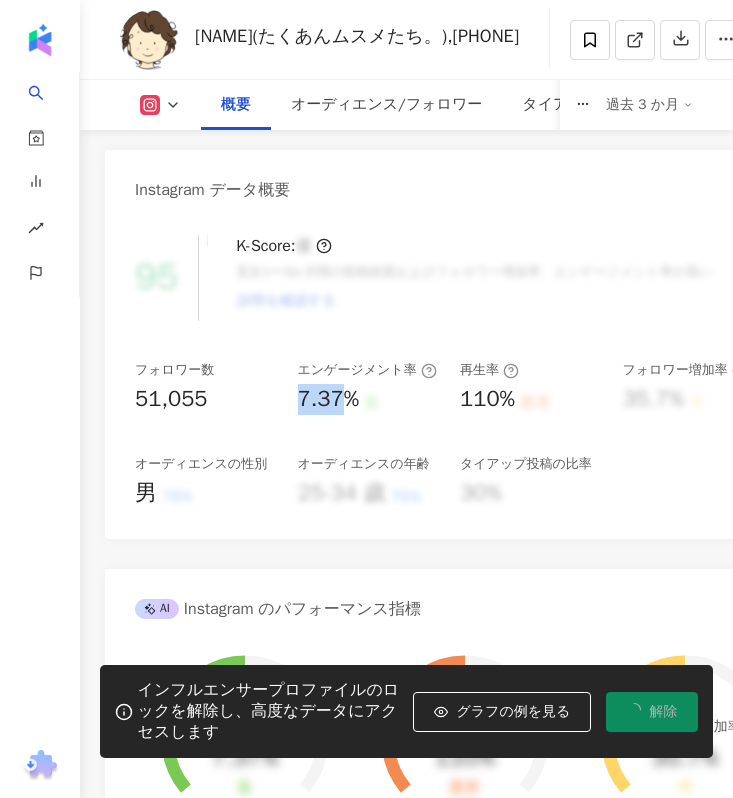 click on "7.37%" at bounding box center [329, 399] 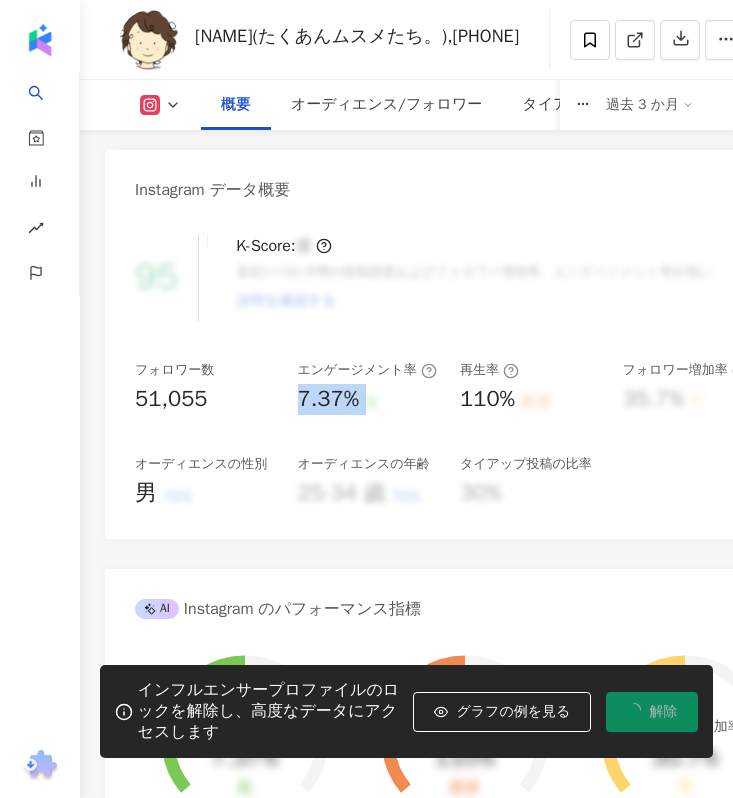 click on "7.37%" at bounding box center [329, 399] 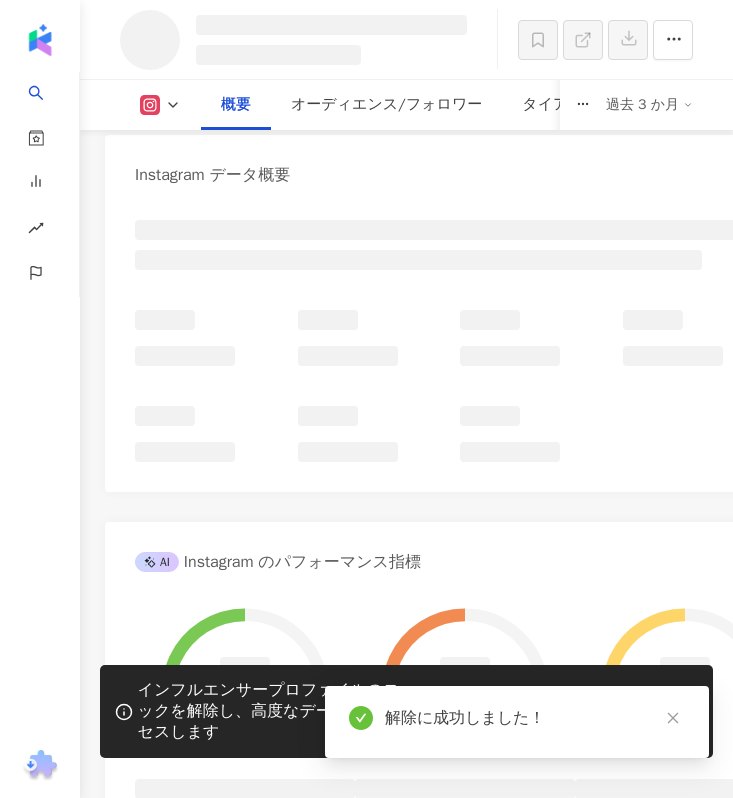 scroll, scrollTop: 782, scrollLeft: 0, axis: vertical 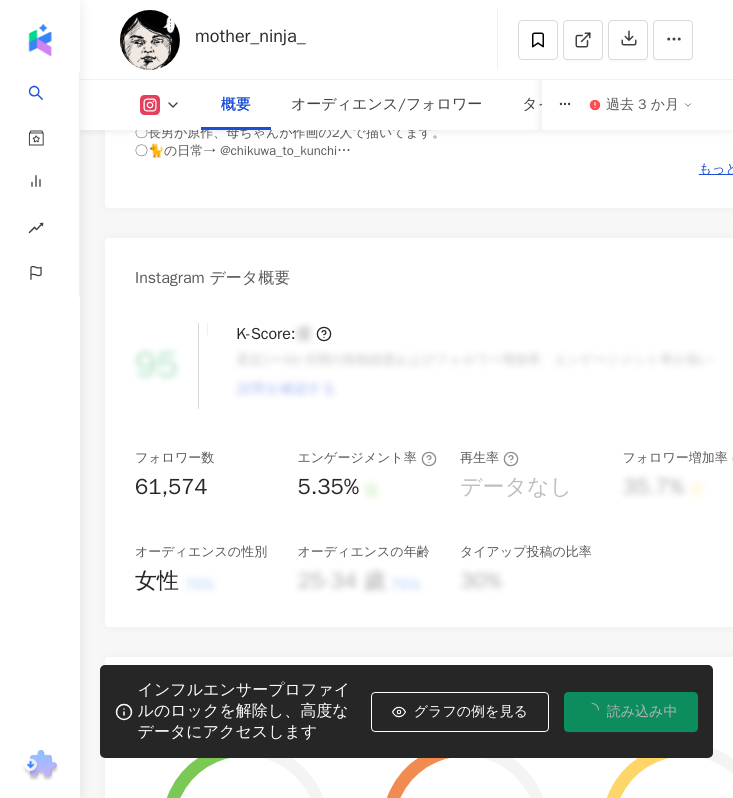 click on "5.35%" at bounding box center (329, 487) 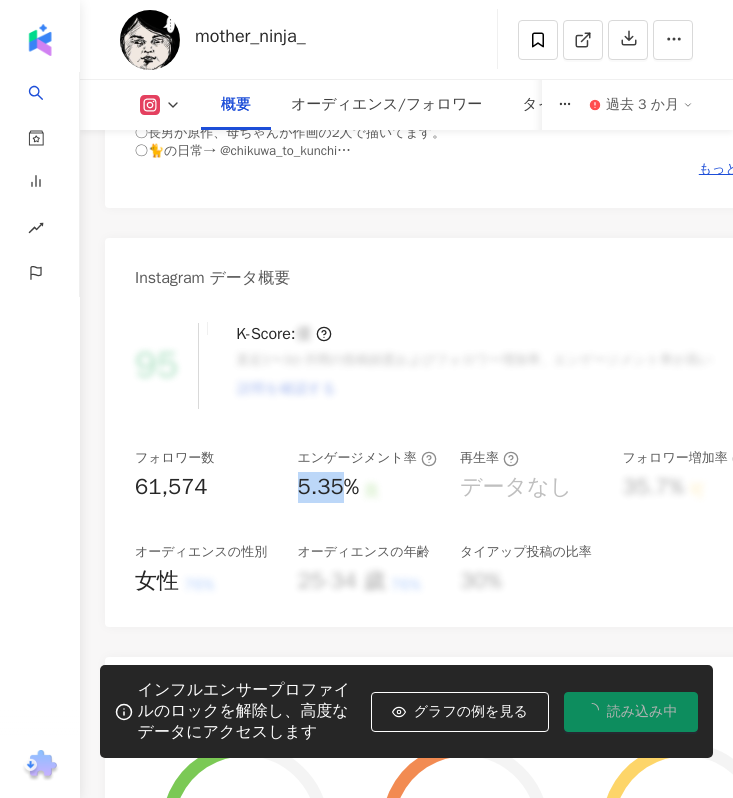 click on "5.35%" at bounding box center [329, 487] 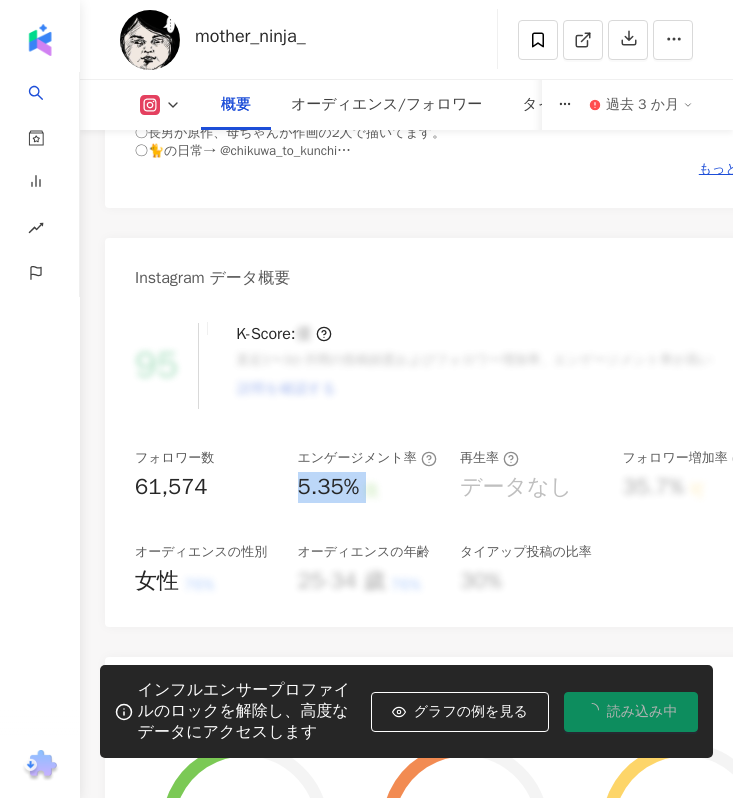click on "5.35%" at bounding box center [329, 487] 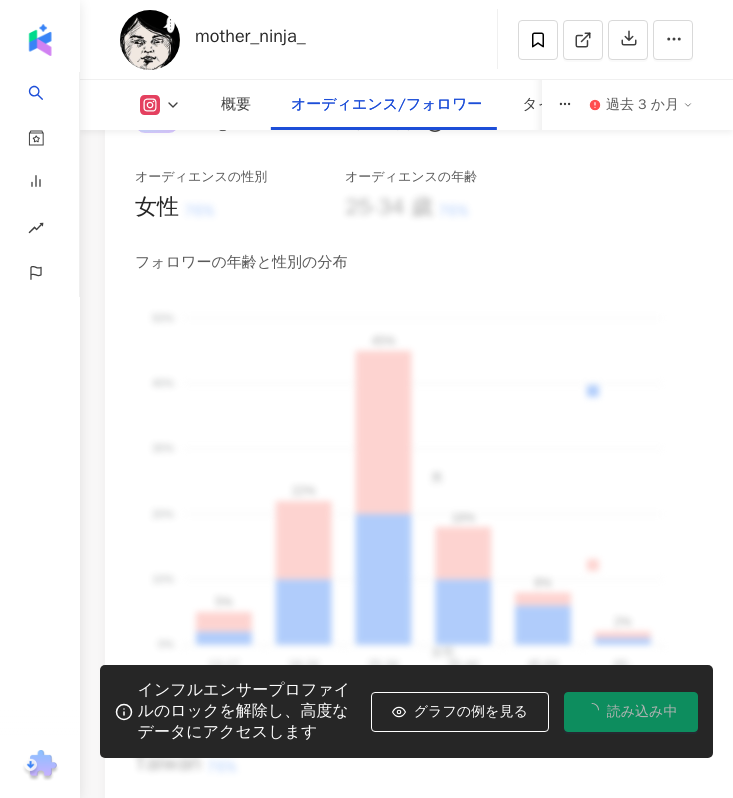 scroll, scrollTop: 2851, scrollLeft: 0, axis: vertical 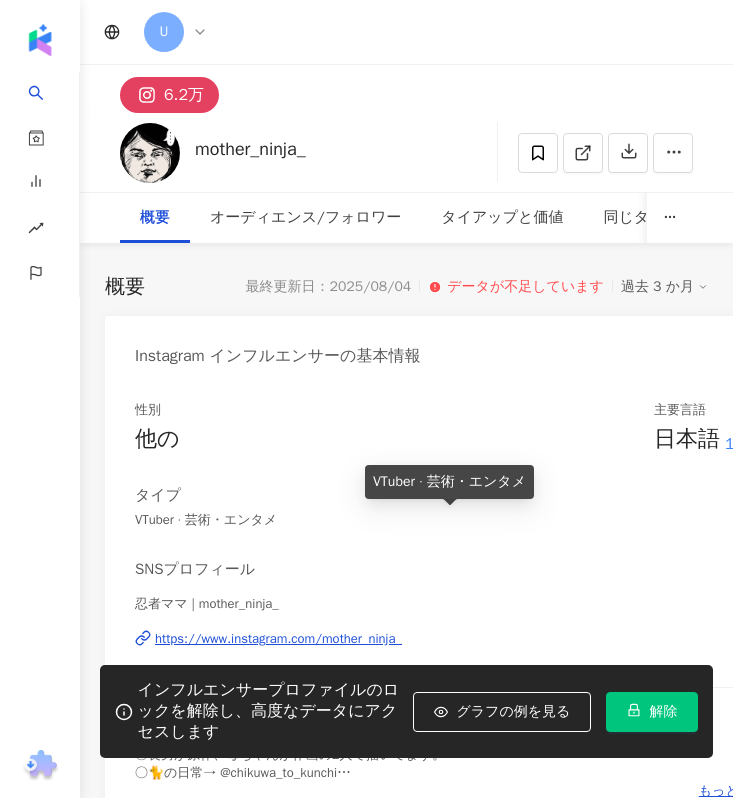 click on "解除" at bounding box center [652, 712] 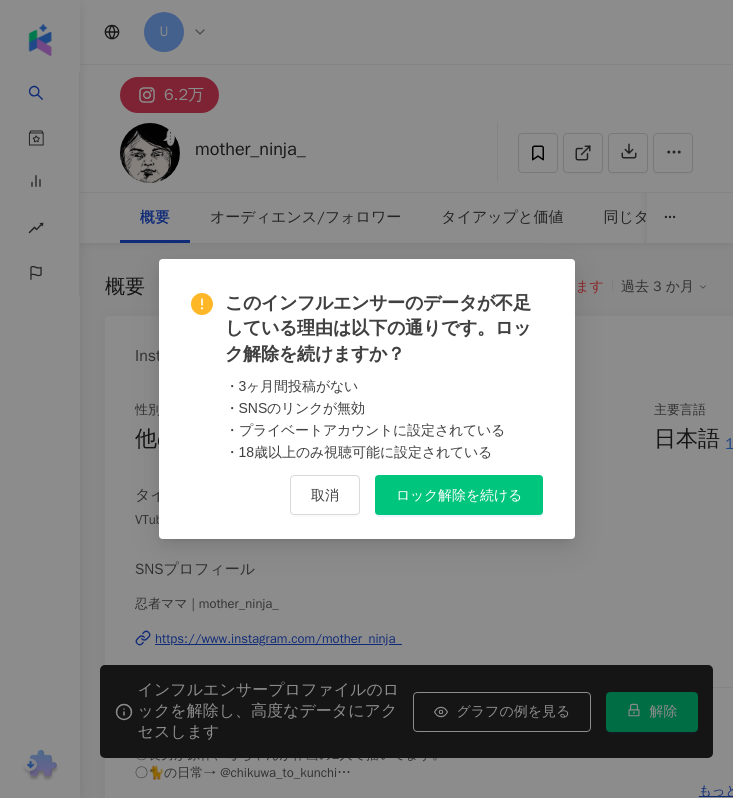 click on "ロック解除を続ける" at bounding box center [459, 495] 